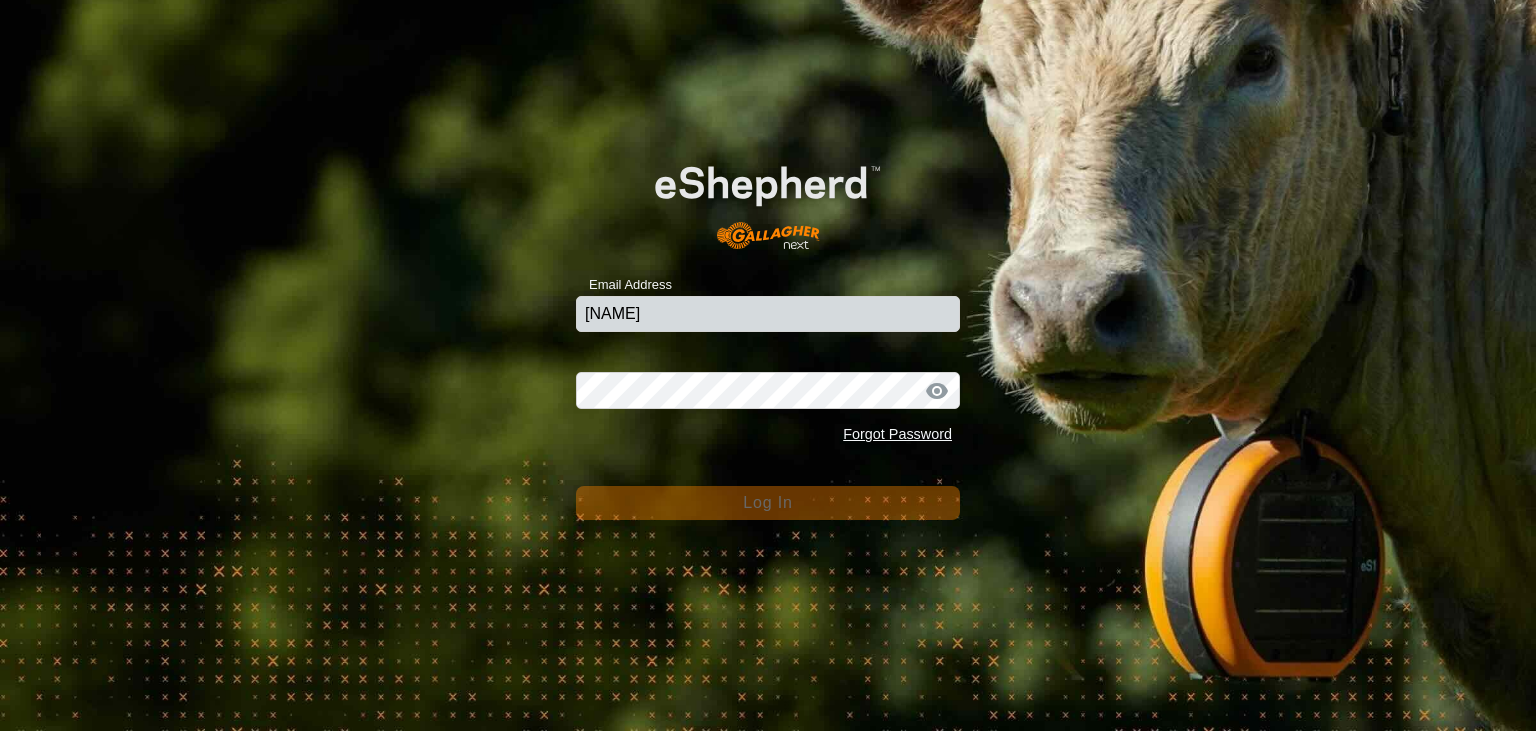 scroll, scrollTop: 0, scrollLeft: 0, axis: both 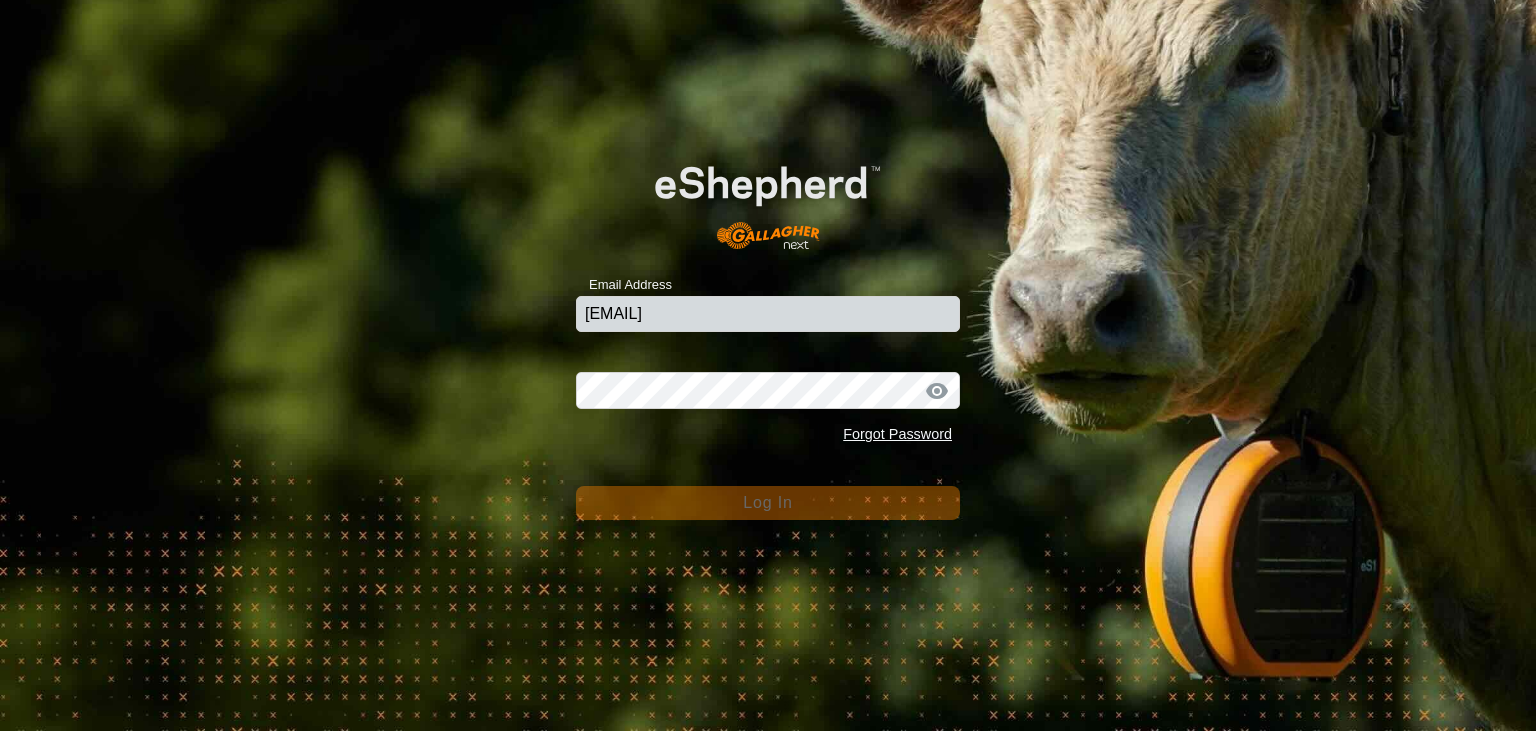 type on "[EMAIL]" 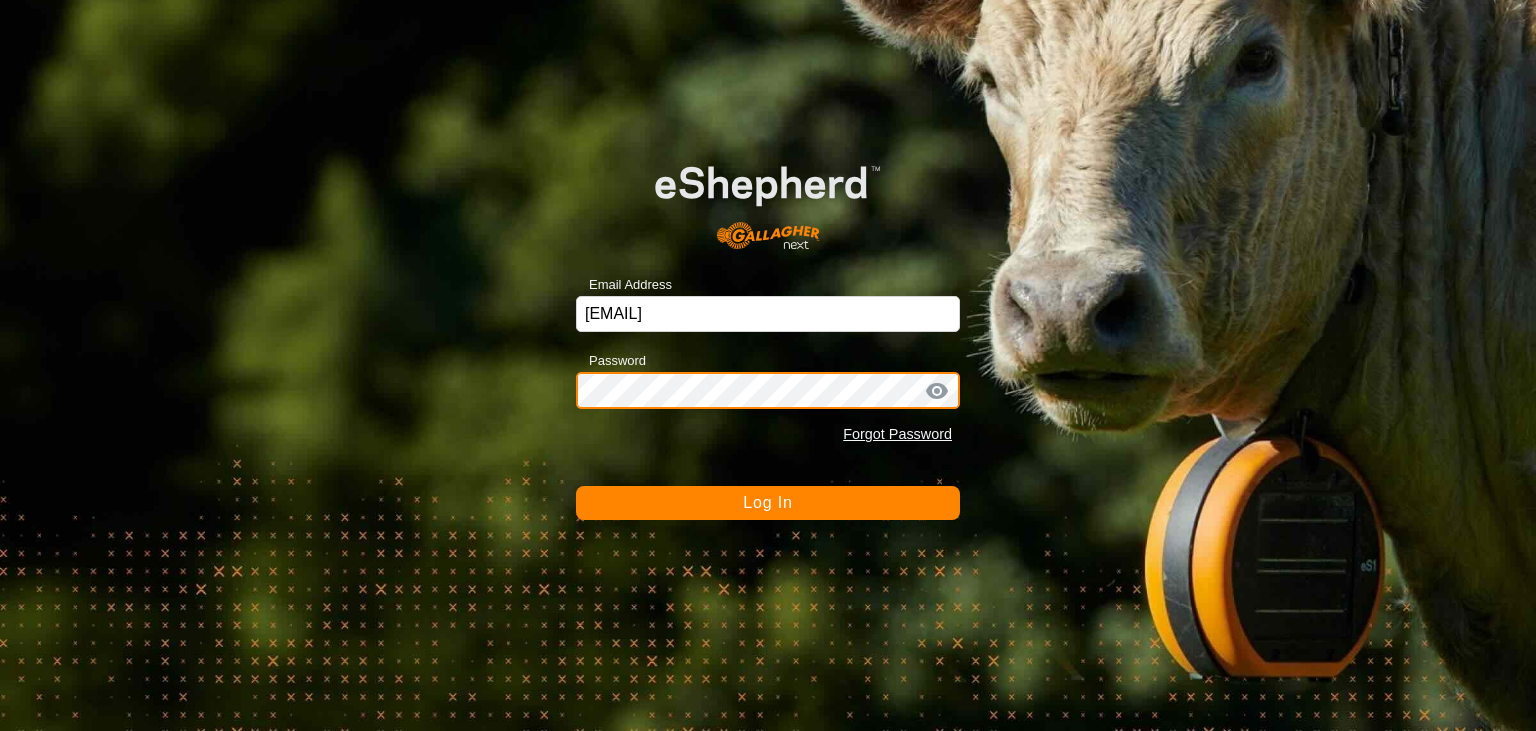 click on "Log In" 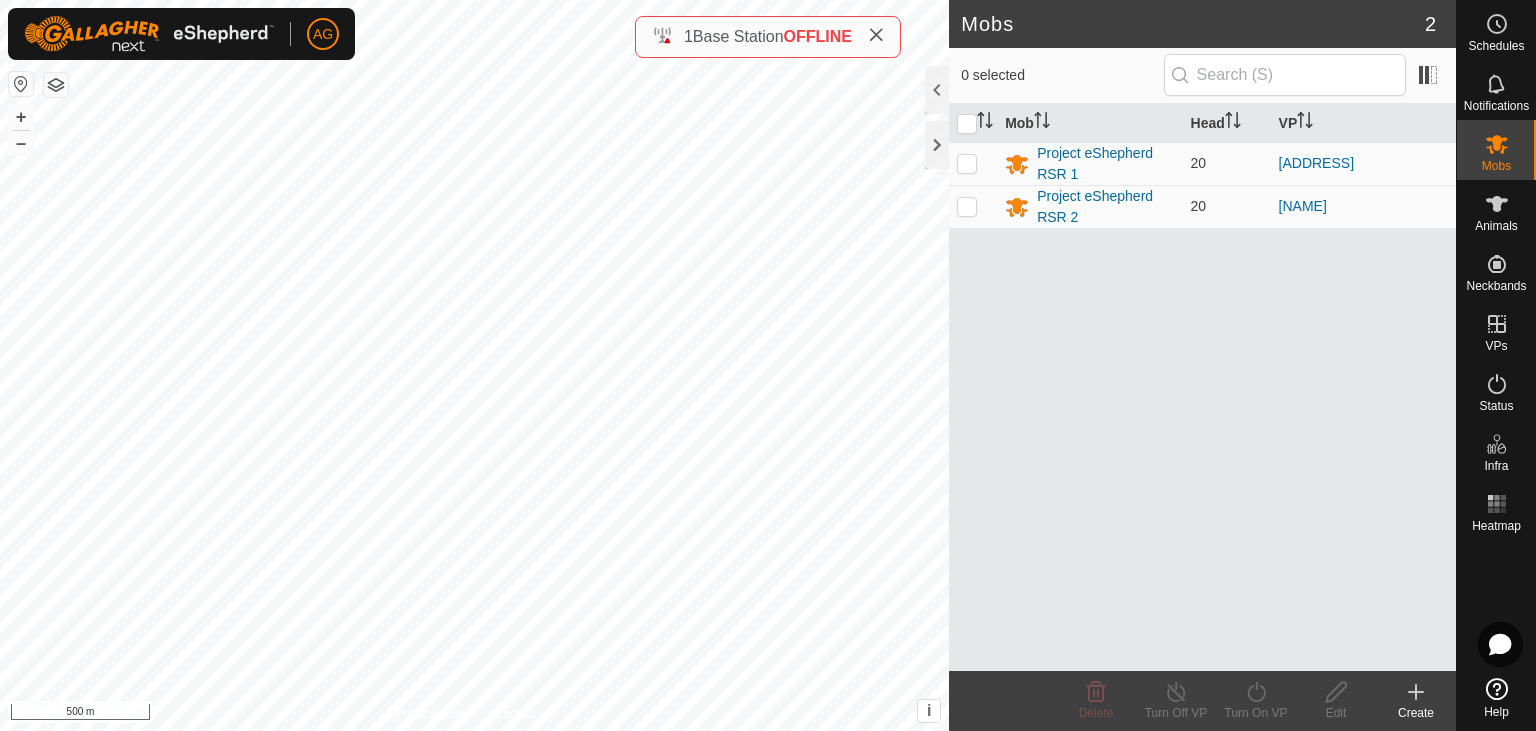click on "In Rotation" at bounding box center [1449, 325] 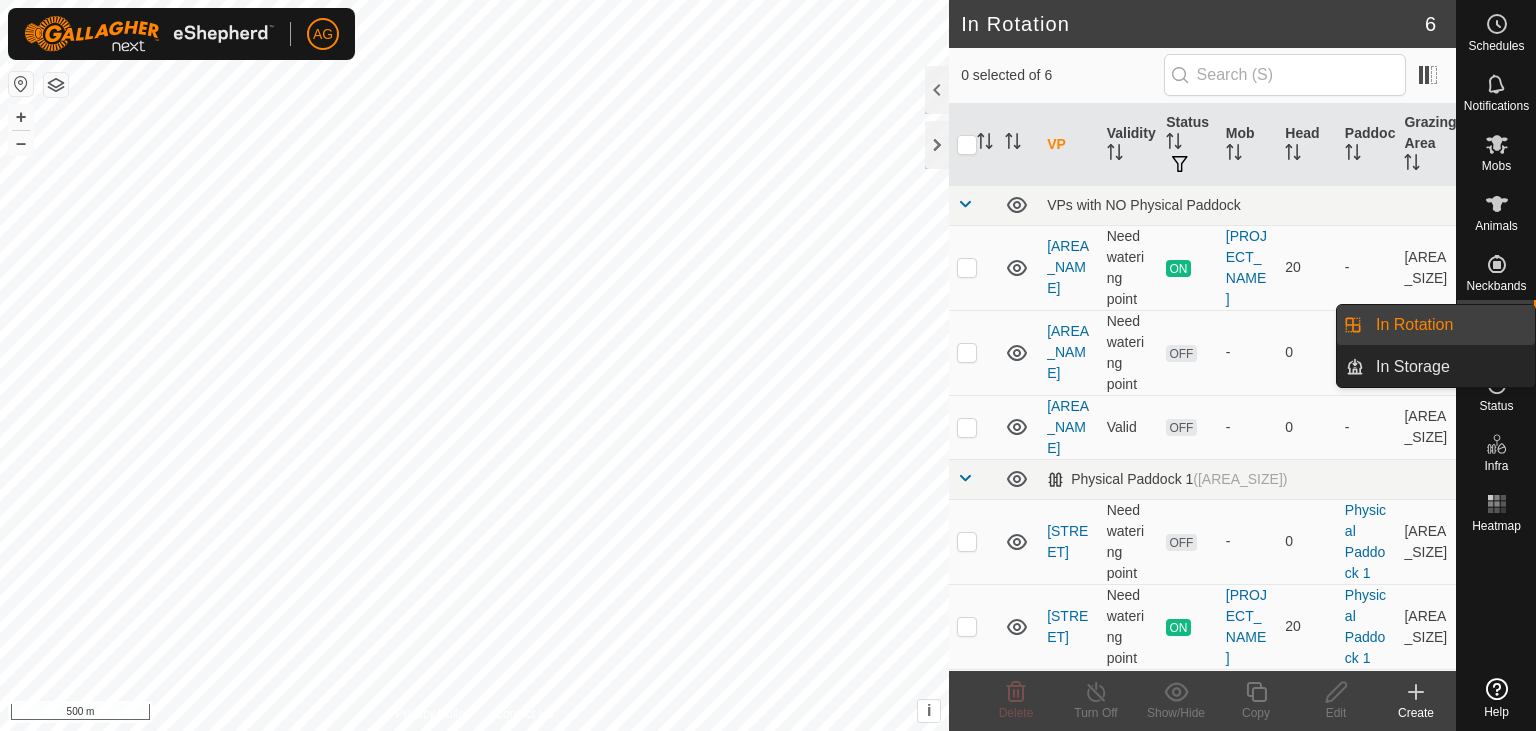 scroll, scrollTop: 0, scrollLeft: 0, axis: both 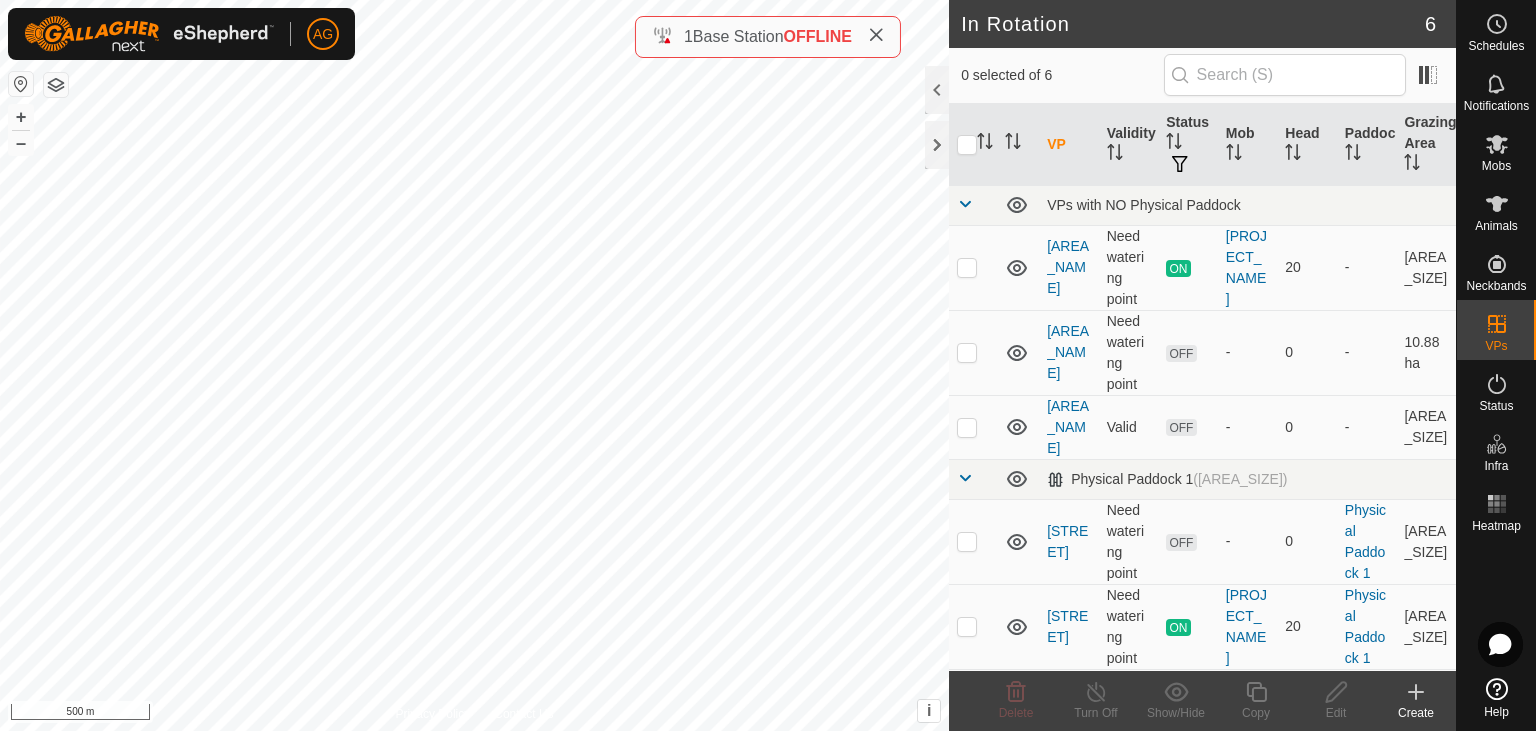 click 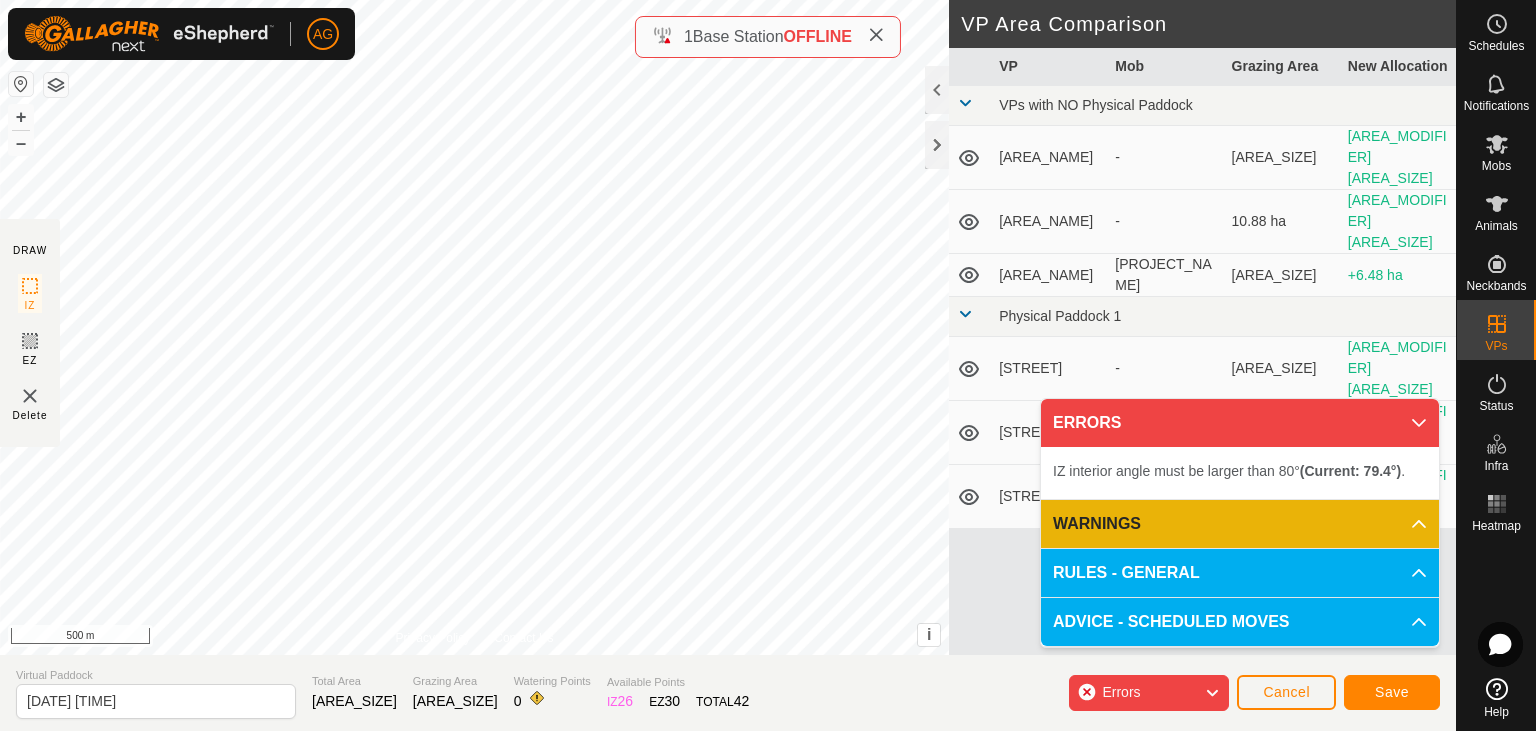 click on "IZ interior angle must be larger than 80°  (Current: 79.4°) . + – ⇧ i This application includes HERE Maps. © 2024 HERE. All rights reserved. 500 m" at bounding box center [474, 327] 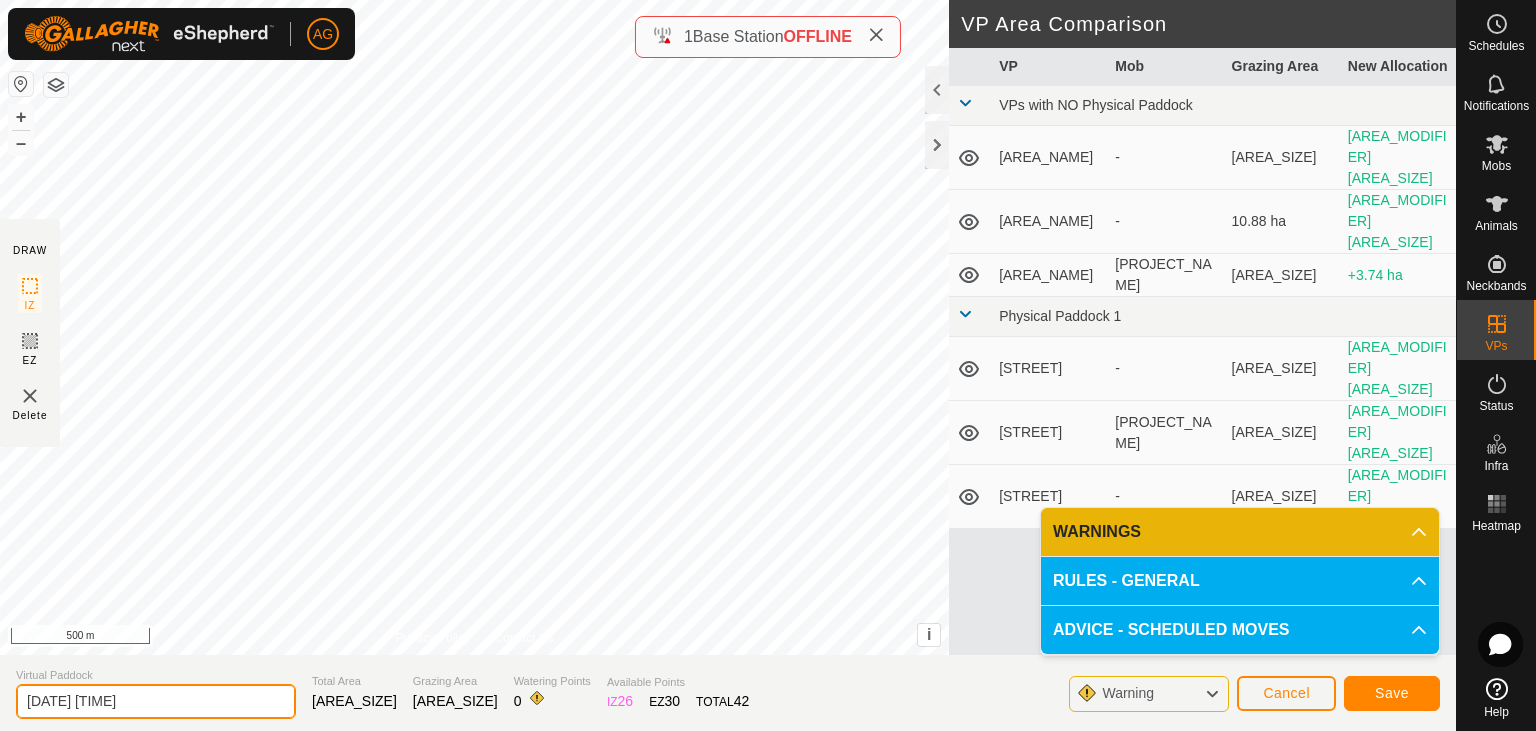 click on "[DATE] [TIME]" 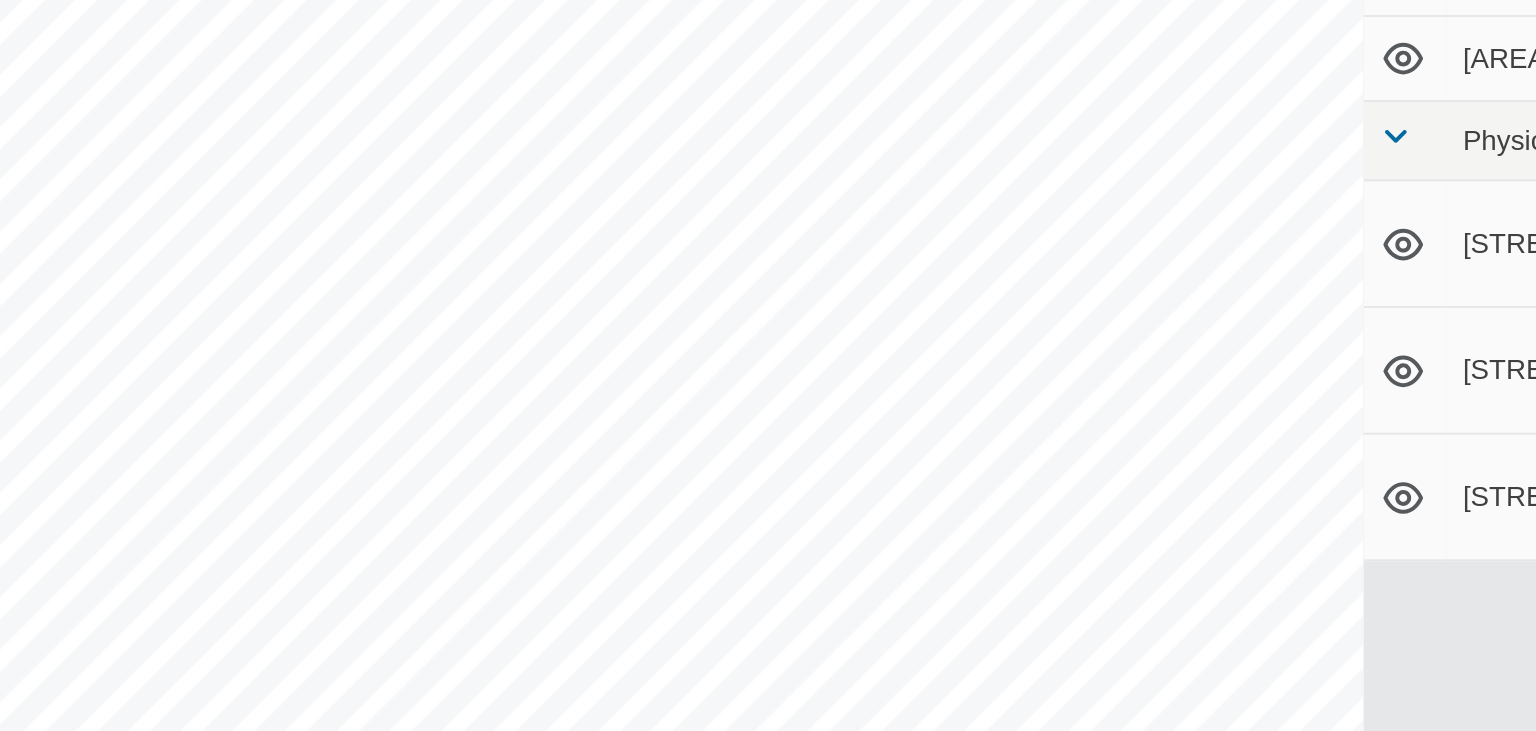 type on "[DATE] [STREET]" 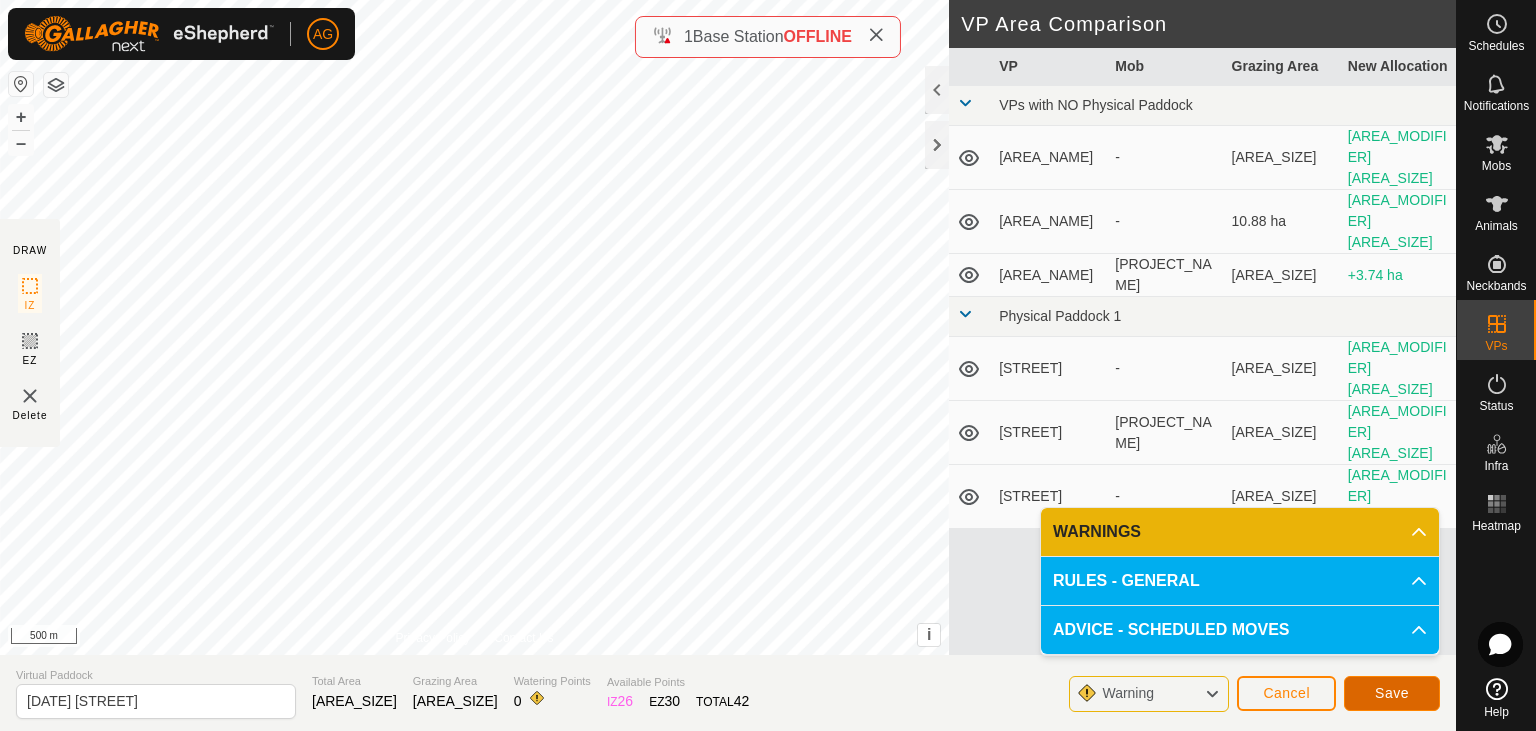 click on "Save" 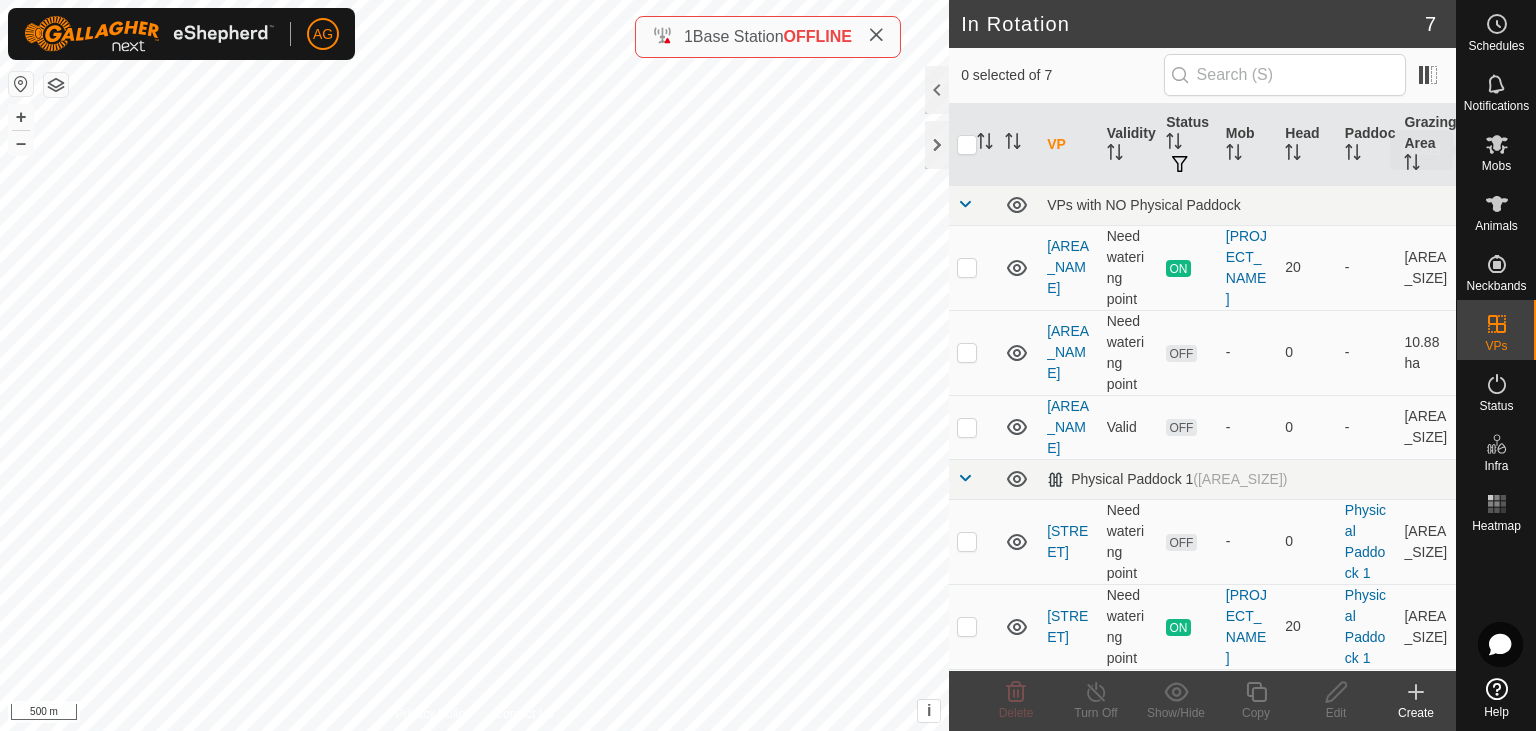 click 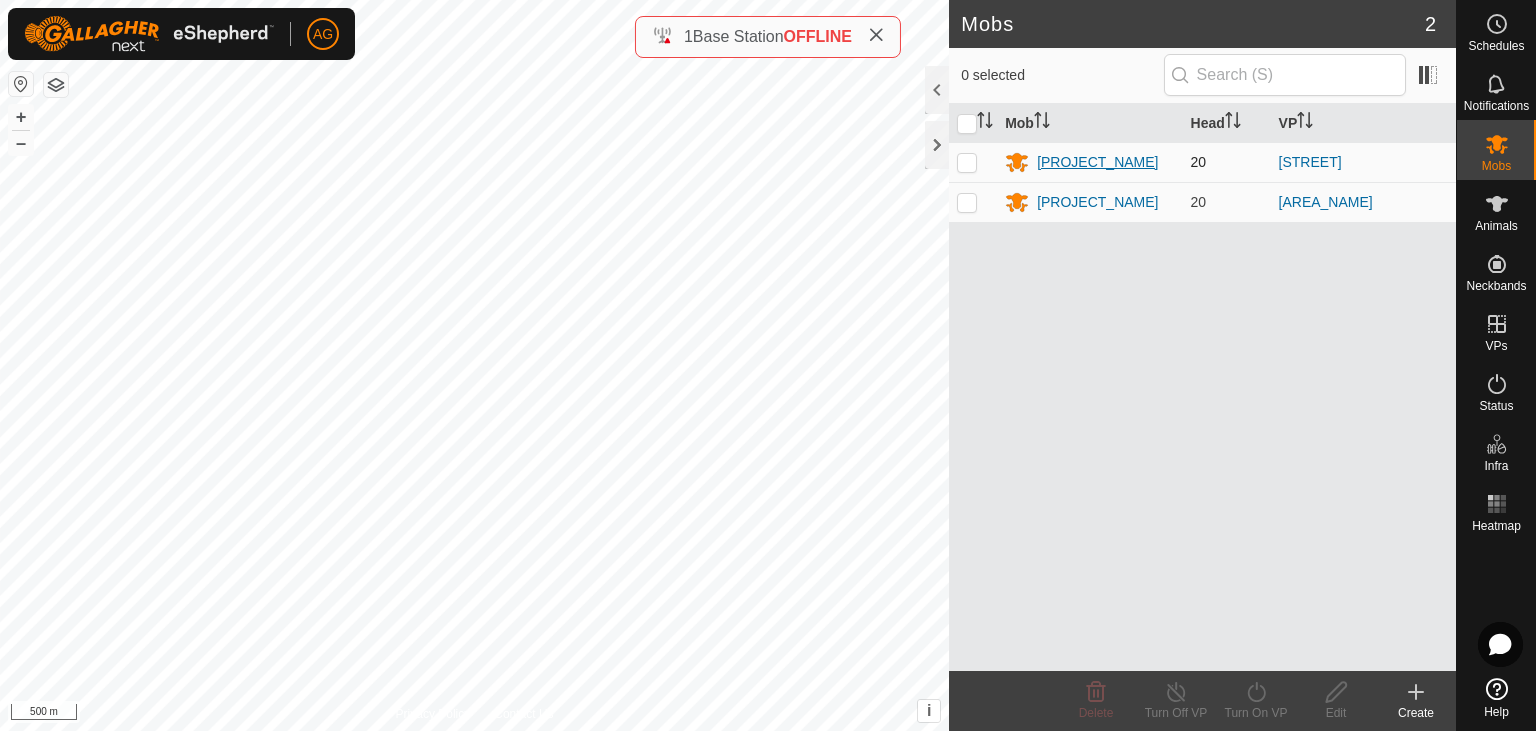 click on "[PROJECT_NAME]" at bounding box center (1097, 162) 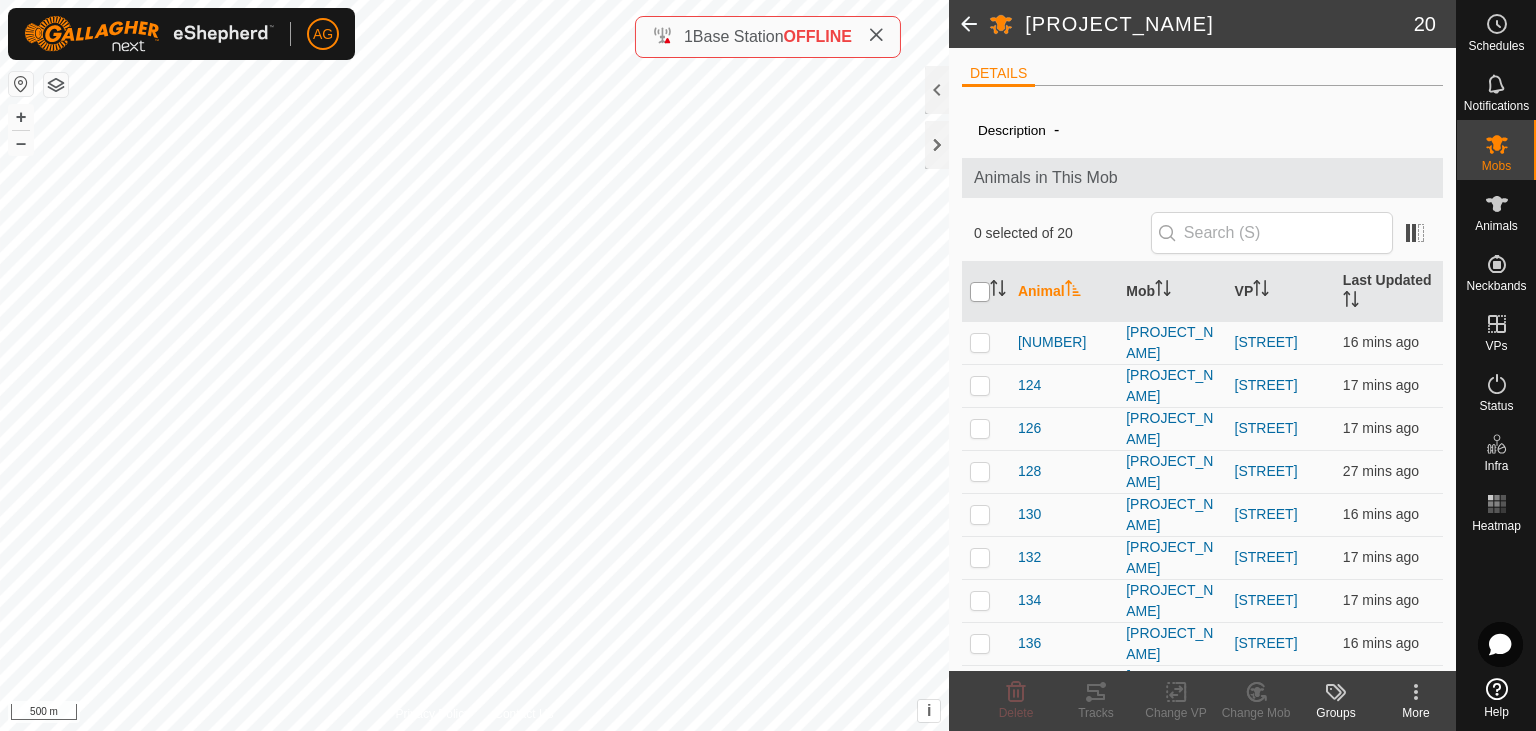 click at bounding box center [980, 292] 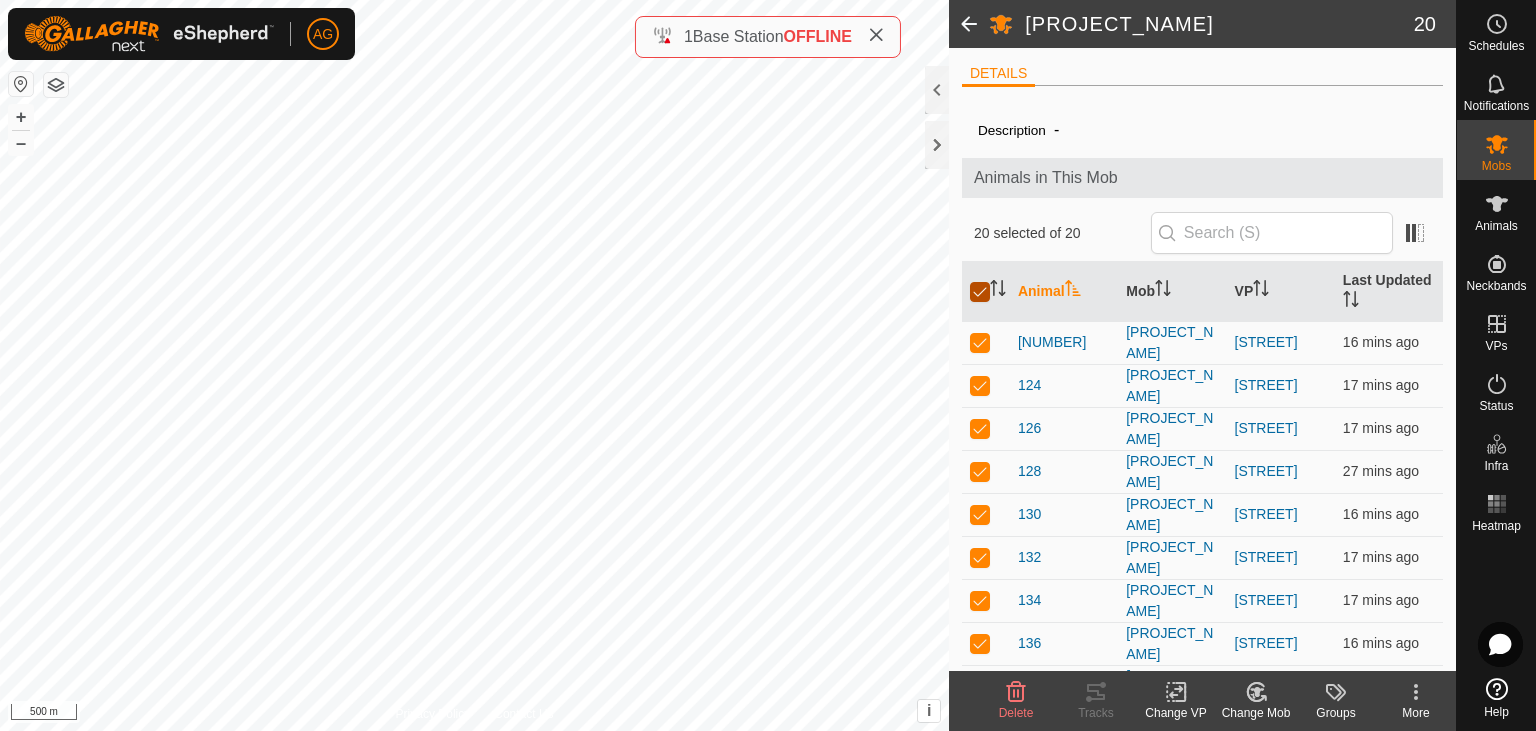 click at bounding box center (980, 292) 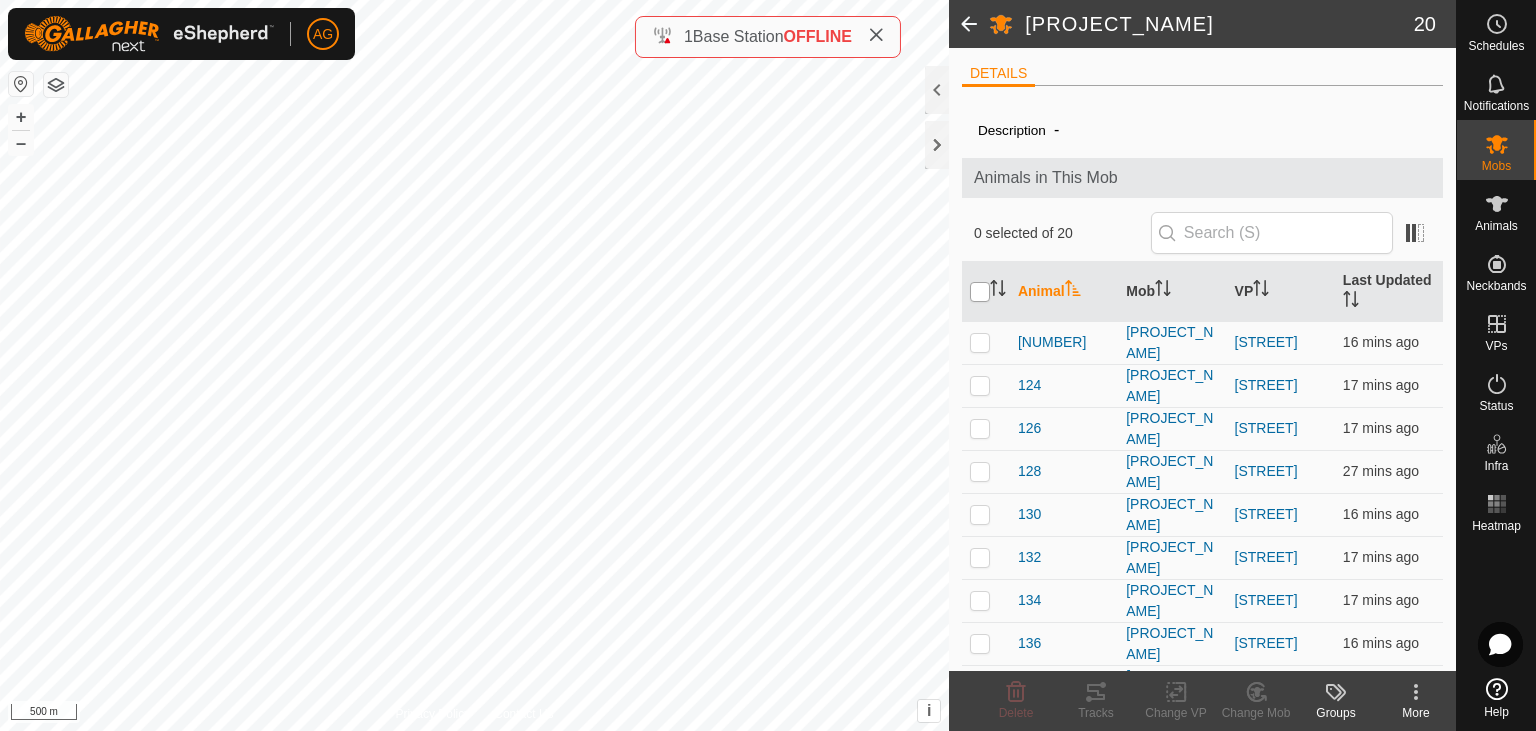 checkbox on "false" 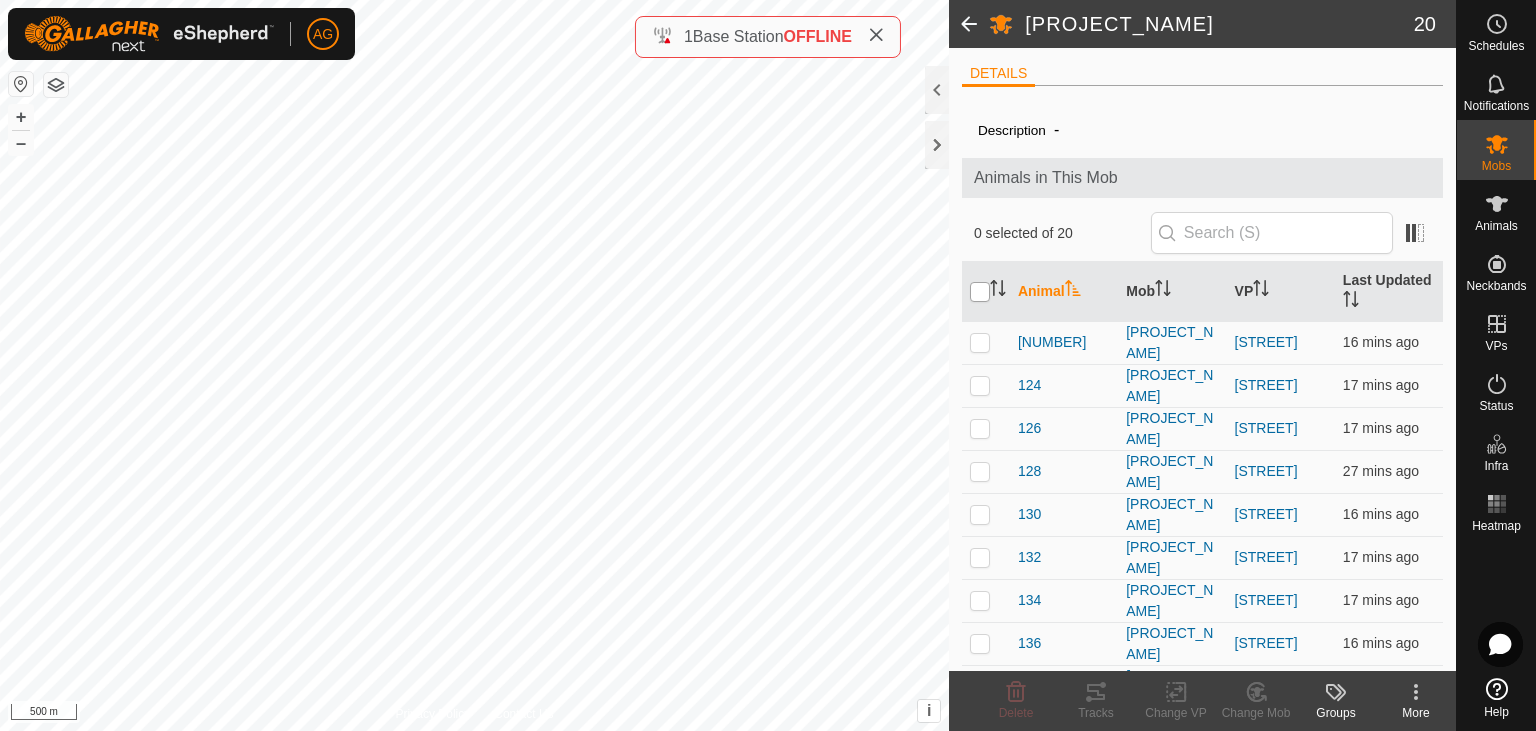 checkbox on "false" 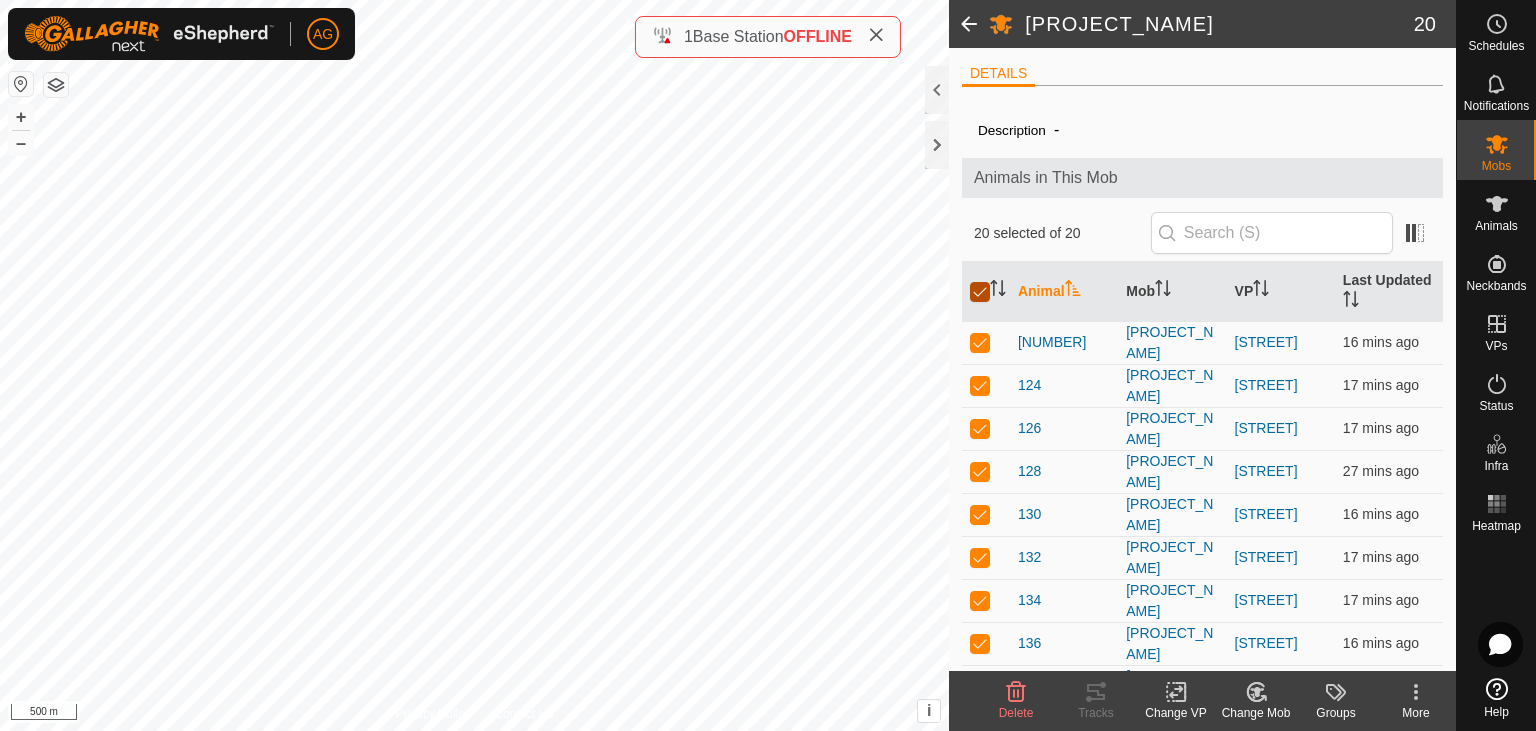 checkbox on "true" 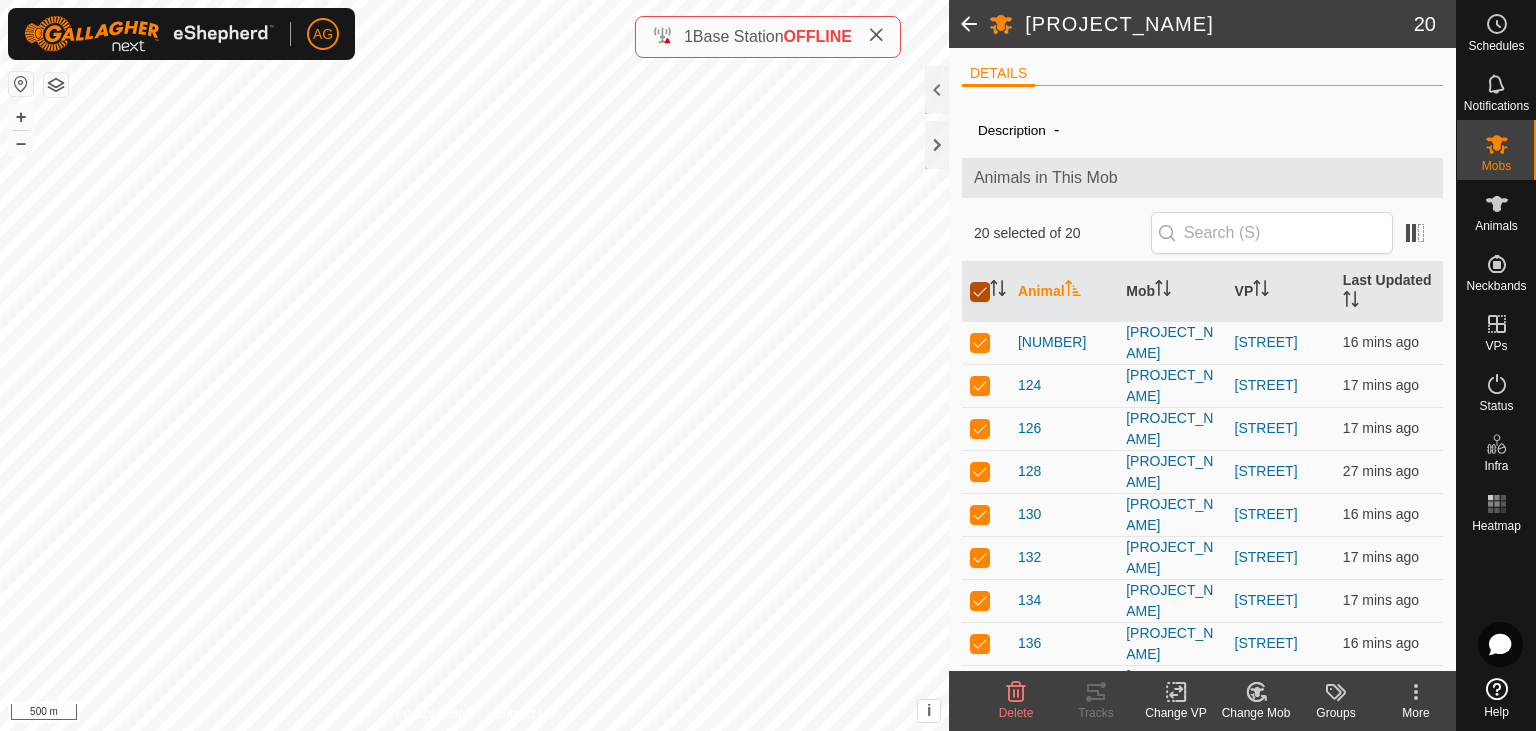 checkbox on "true" 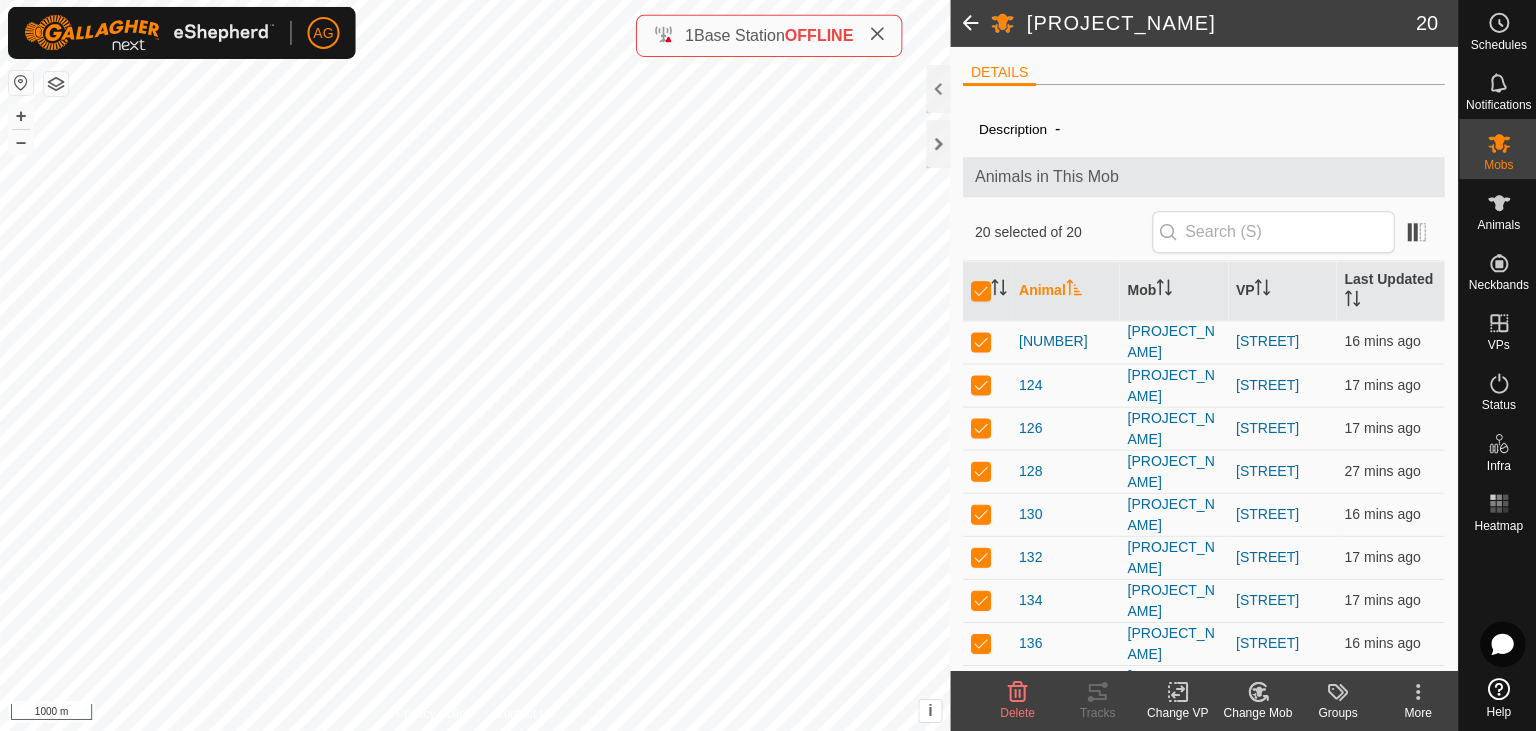 click 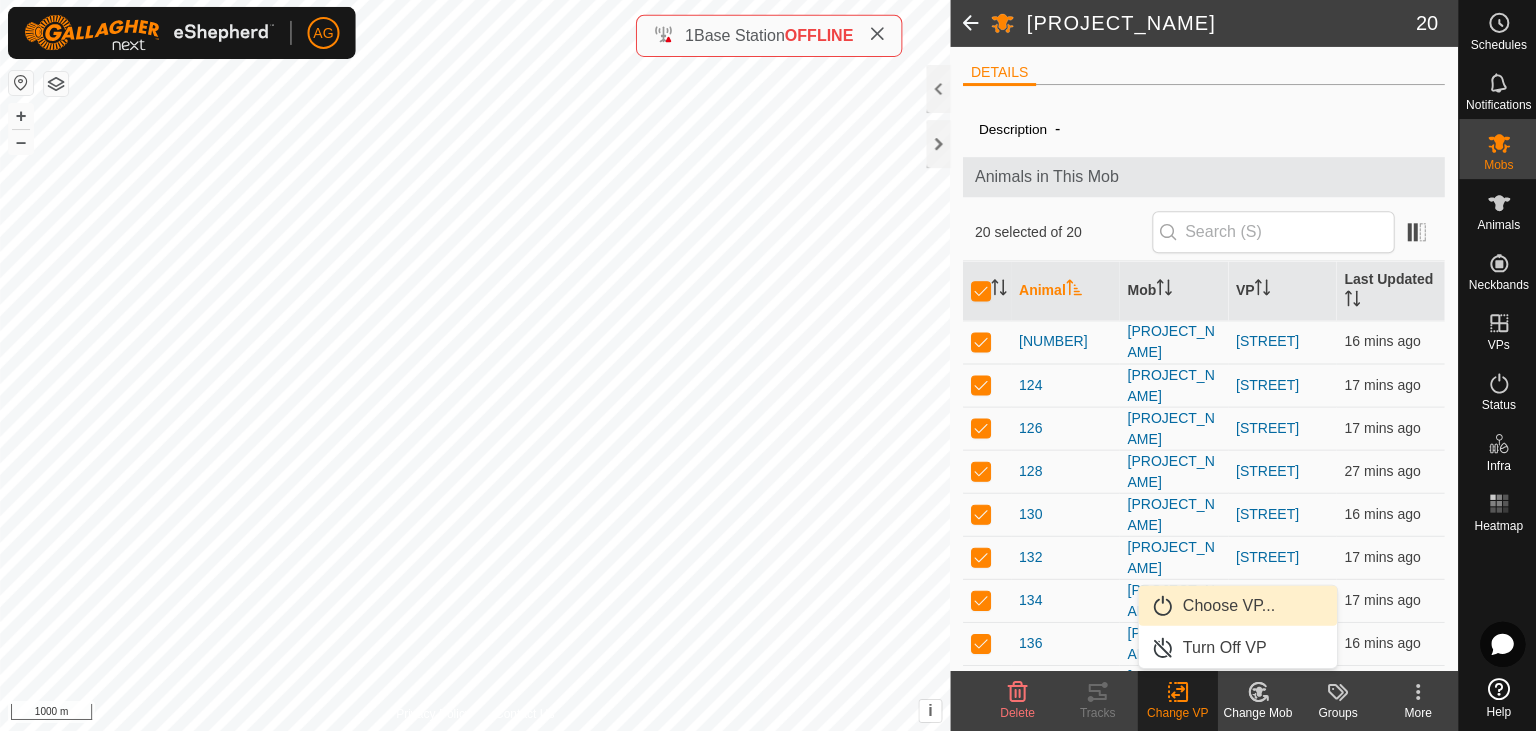 click on "Choose VP..." at bounding box center [1236, 606] 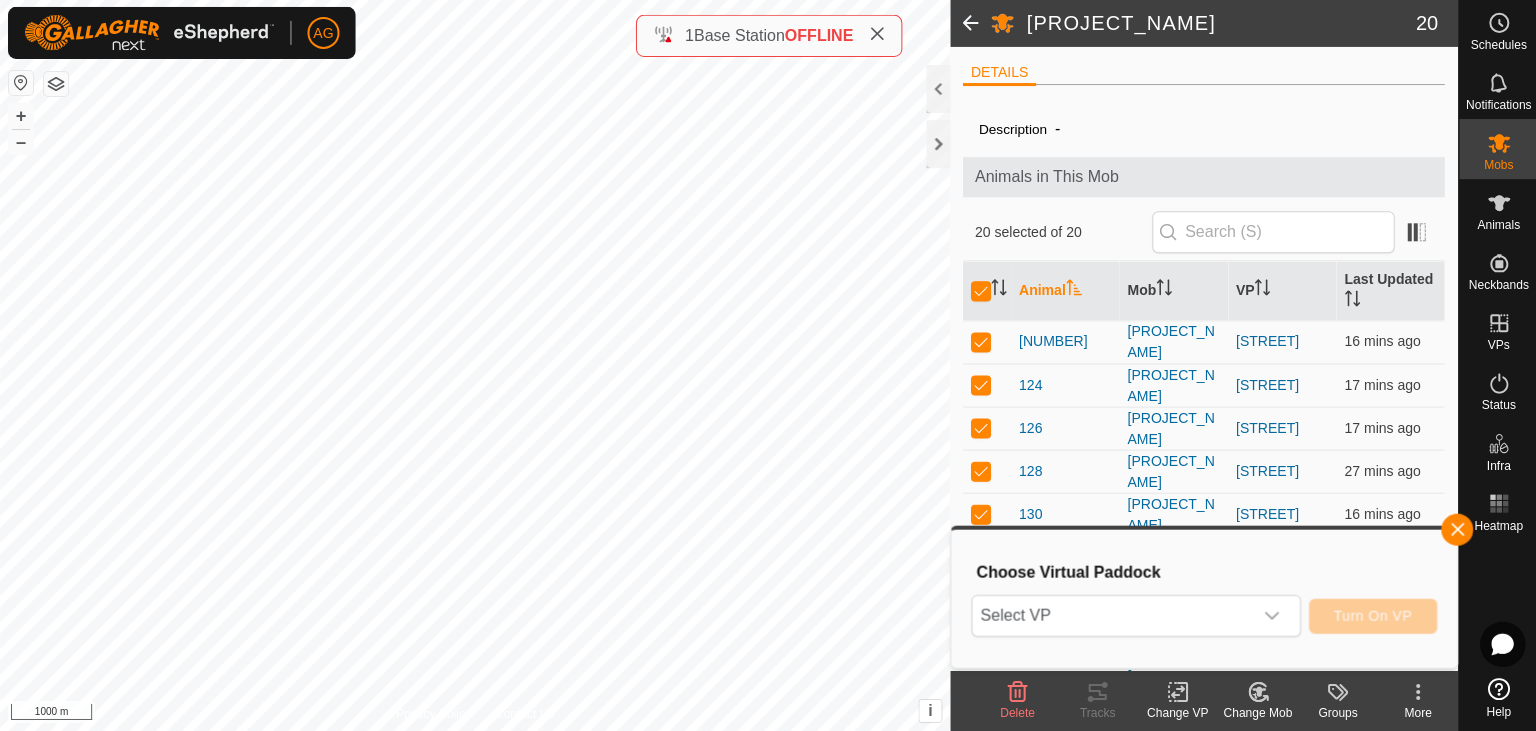 click on "Select VP" at bounding box center [1110, 616] 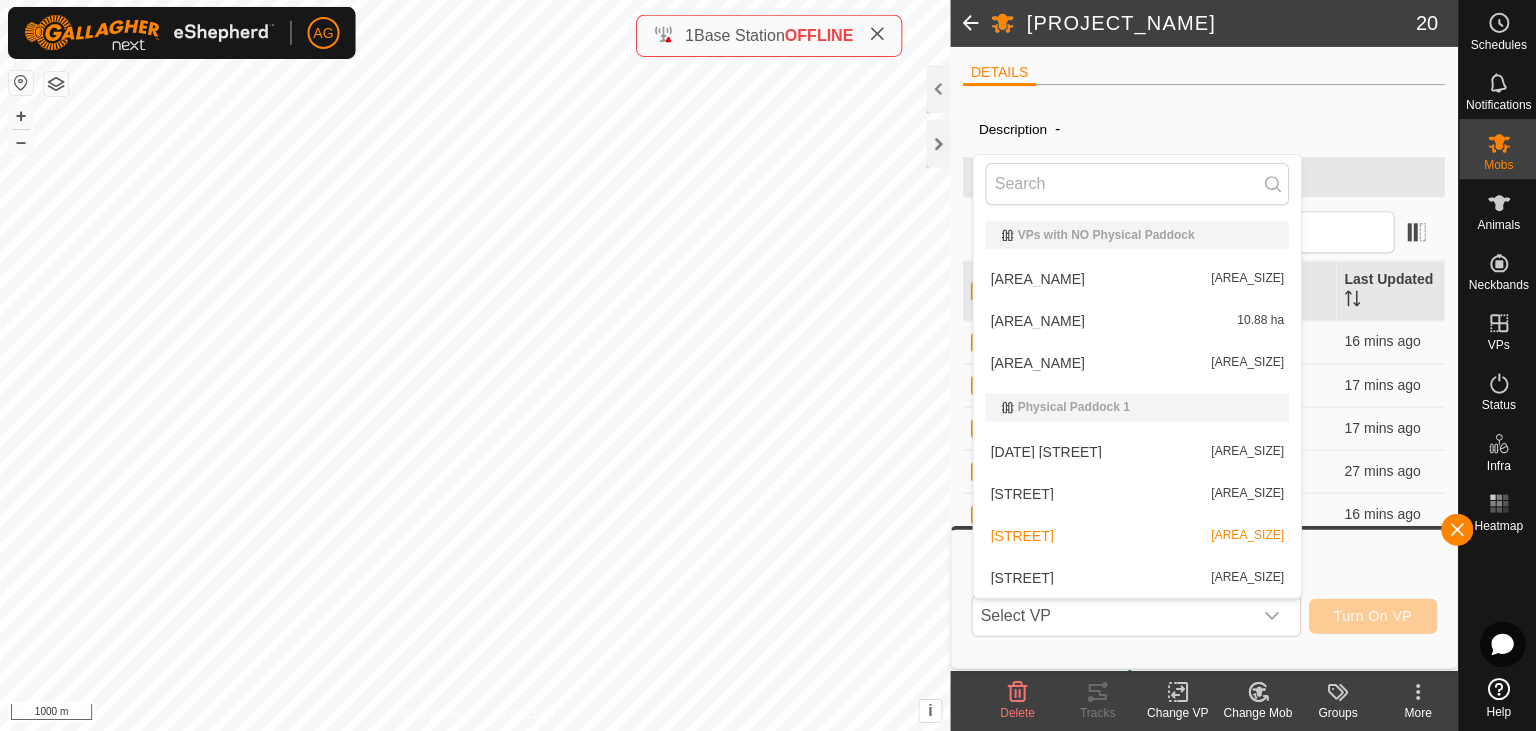 click on "Select VP" at bounding box center (1110, 616) 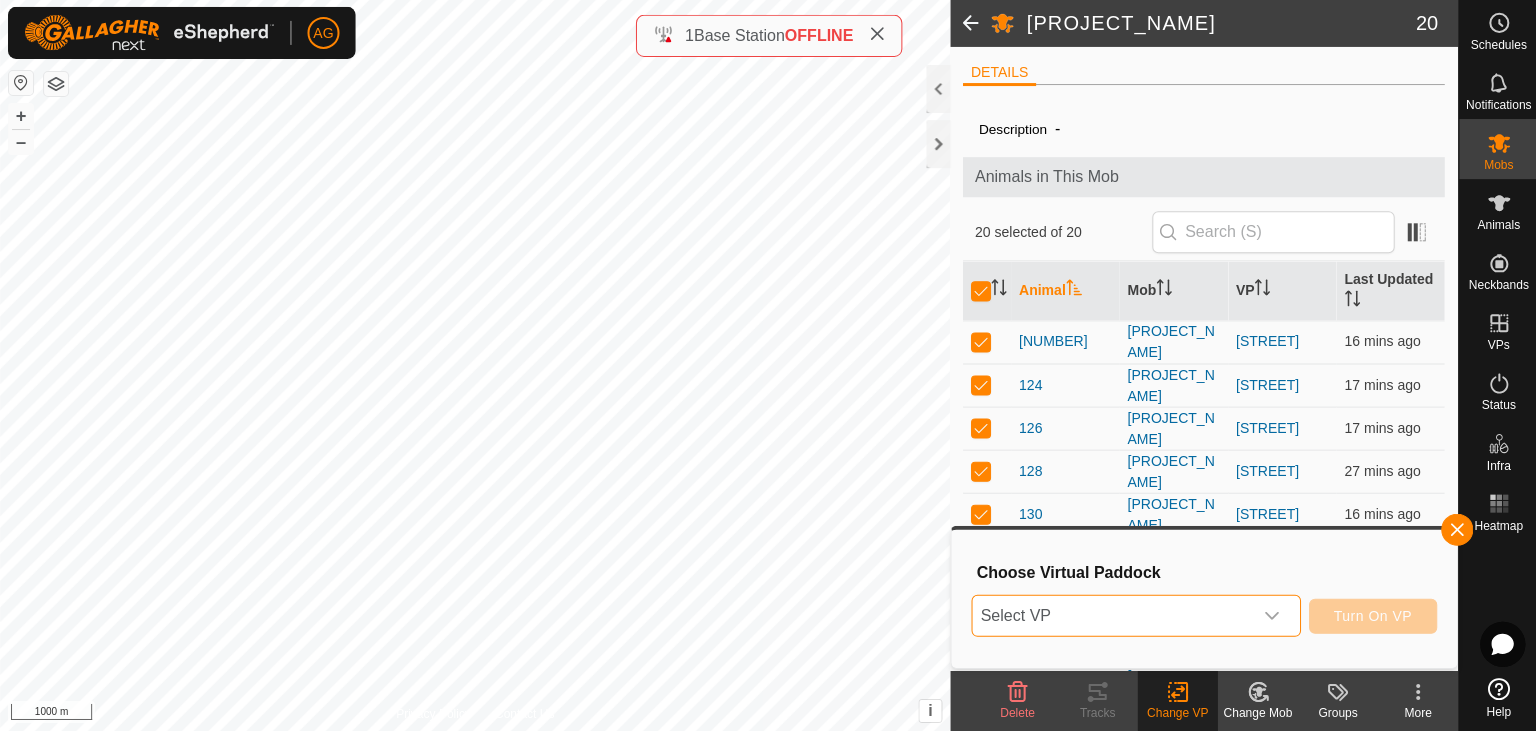 click on "Select VP" at bounding box center (1110, 616) 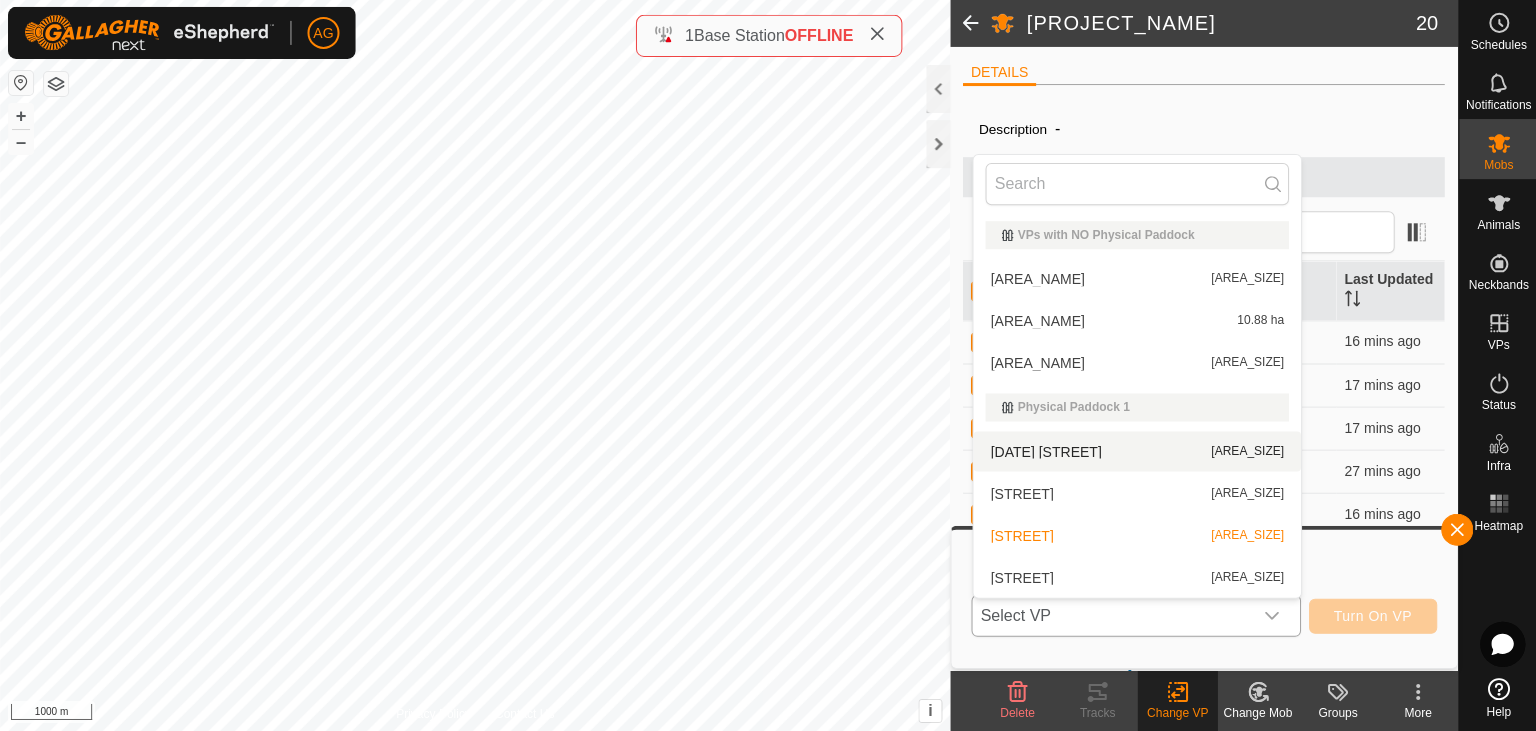 click on "[DATE] [STREET] [AREA_NAME]" at bounding box center [1135, 452] 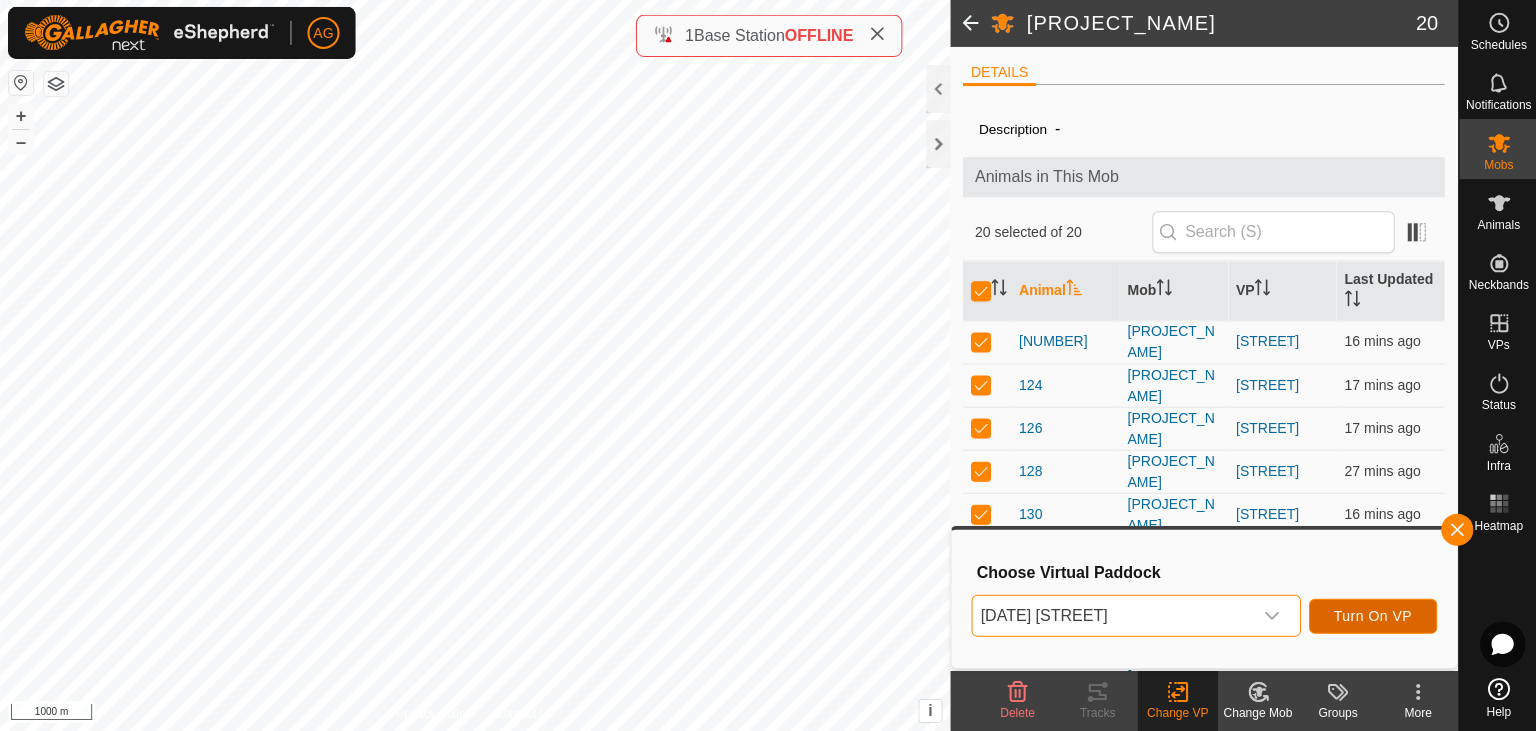 click on "Turn On VP" at bounding box center (1371, 616) 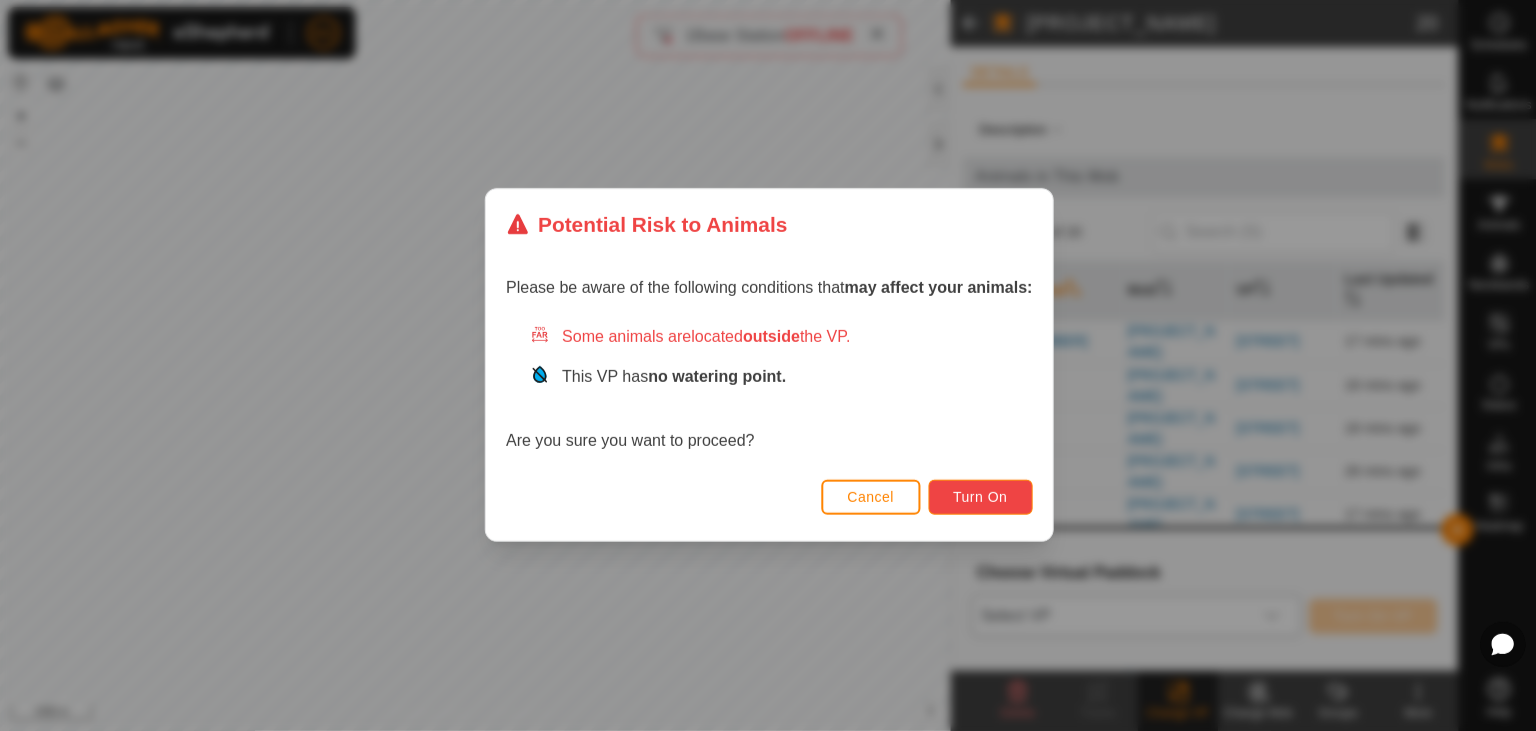 click on "Turn On" at bounding box center [979, 497] 